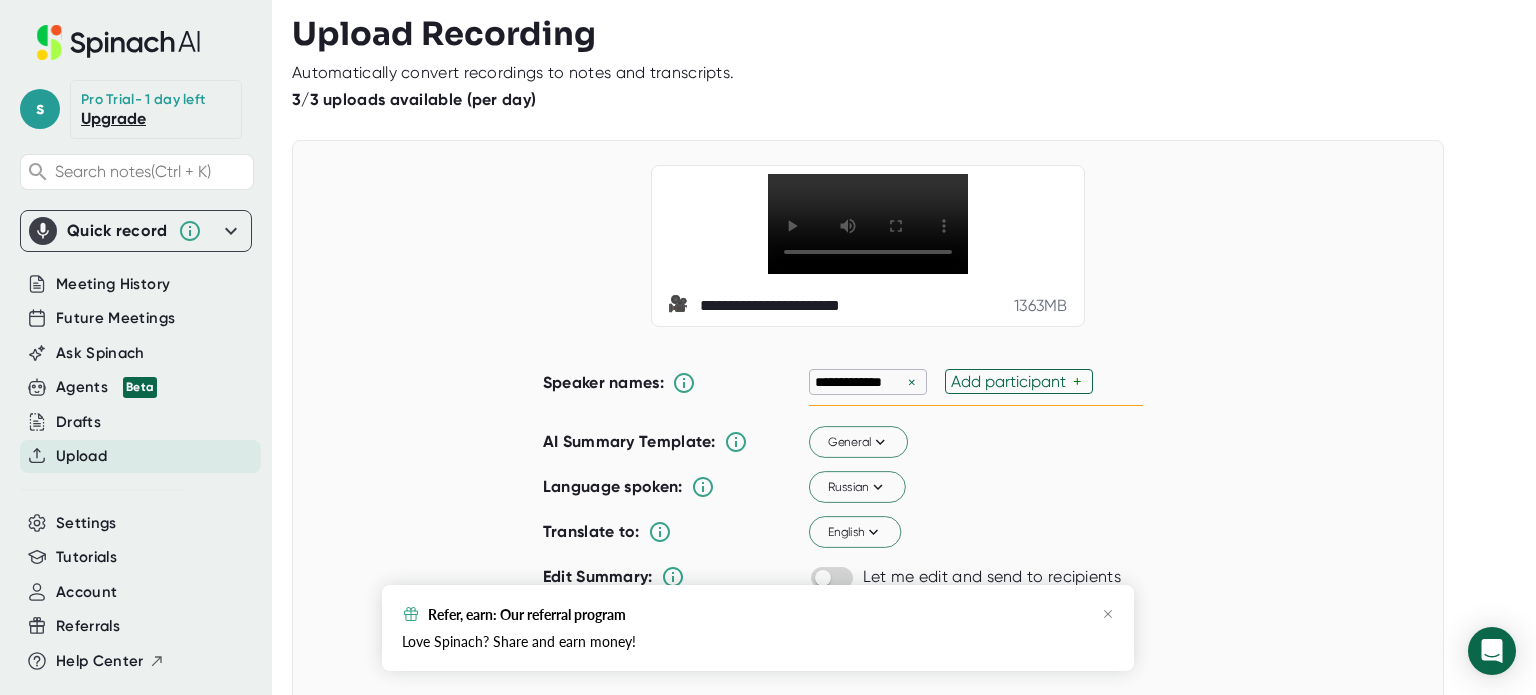 scroll, scrollTop: 0, scrollLeft: 0, axis: both 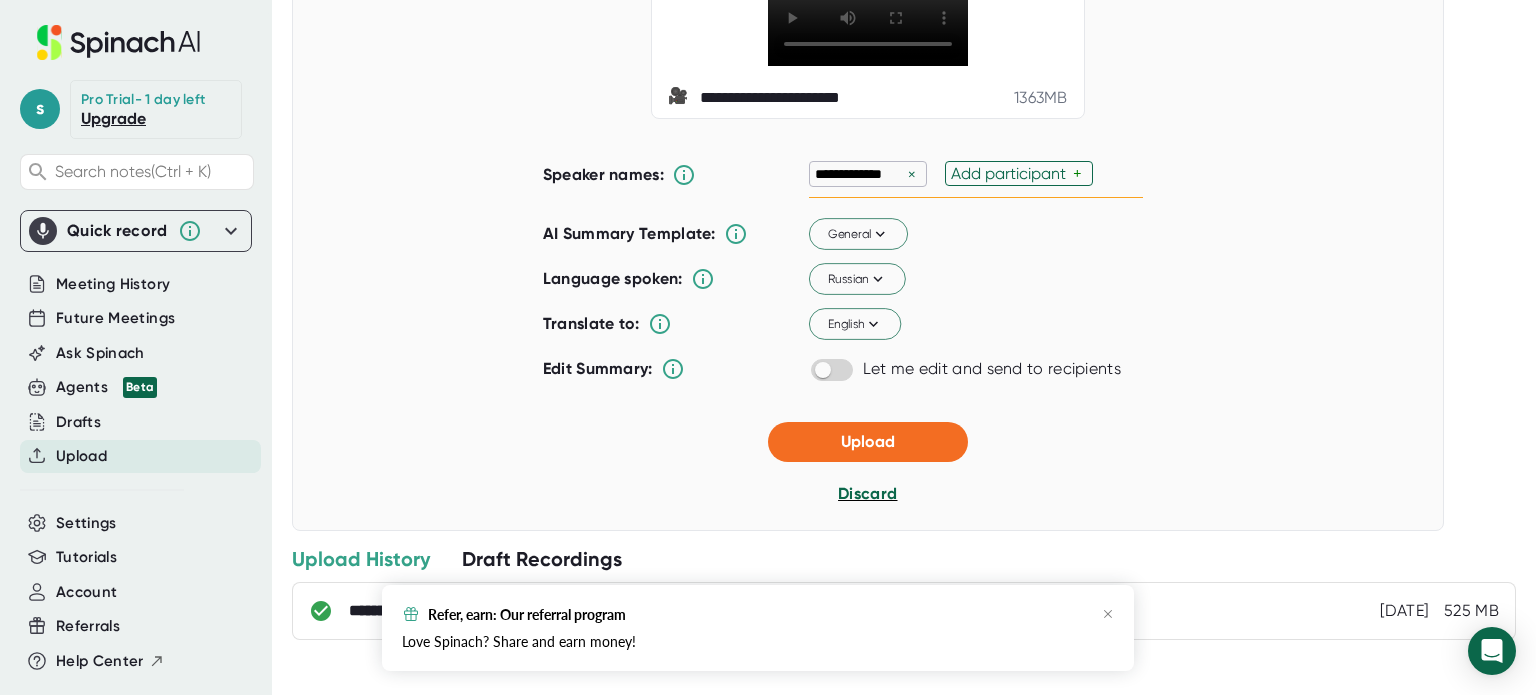 click on "Discard" at bounding box center (867, 493) 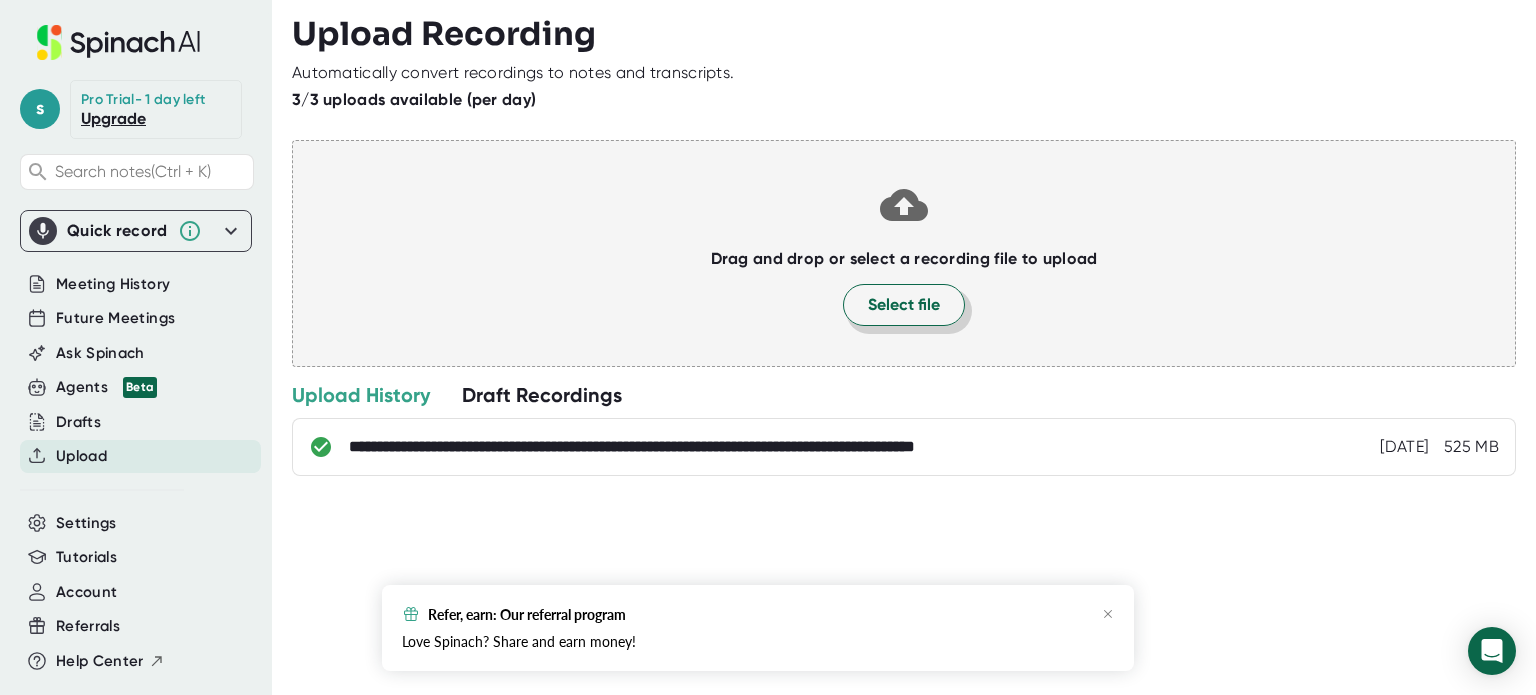 click on "Select file" at bounding box center [904, 305] 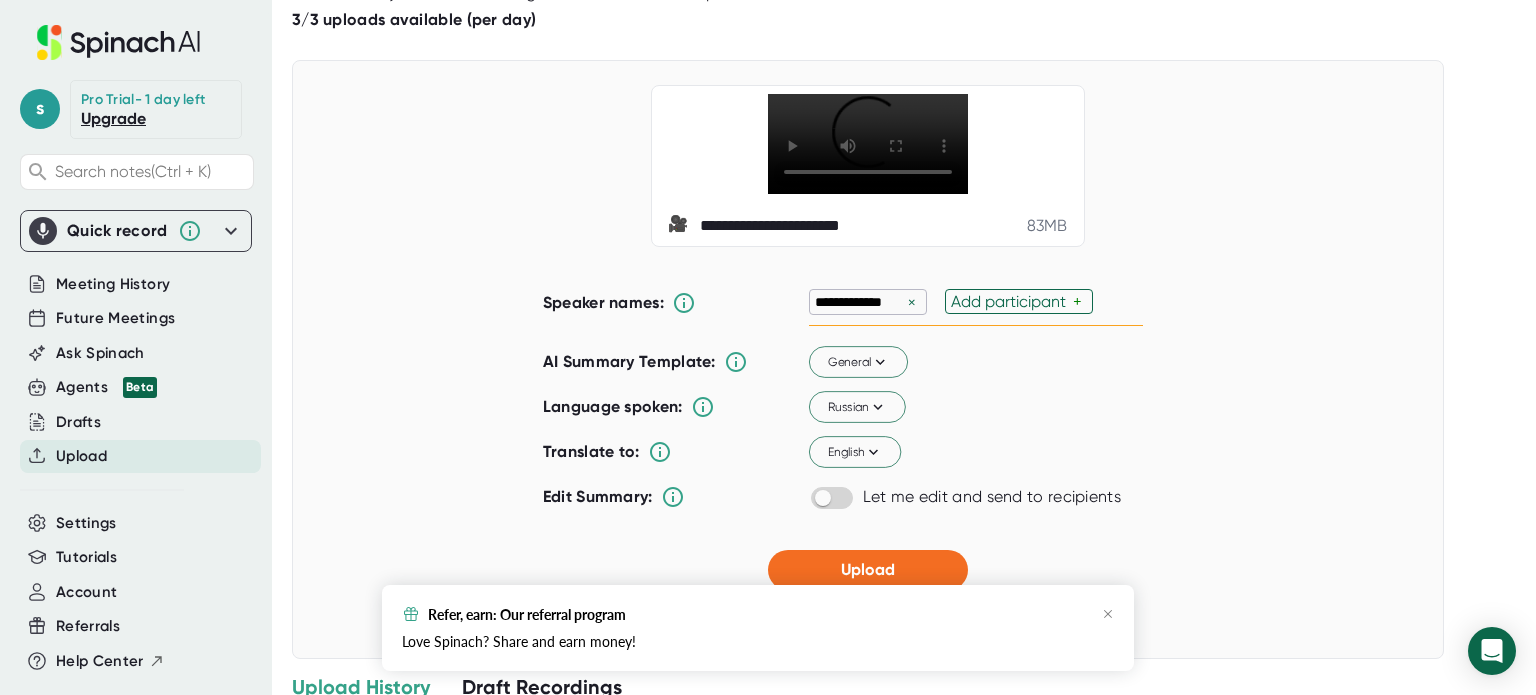 scroll, scrollTop: 200, scrollLeft: 0, axis: vertical 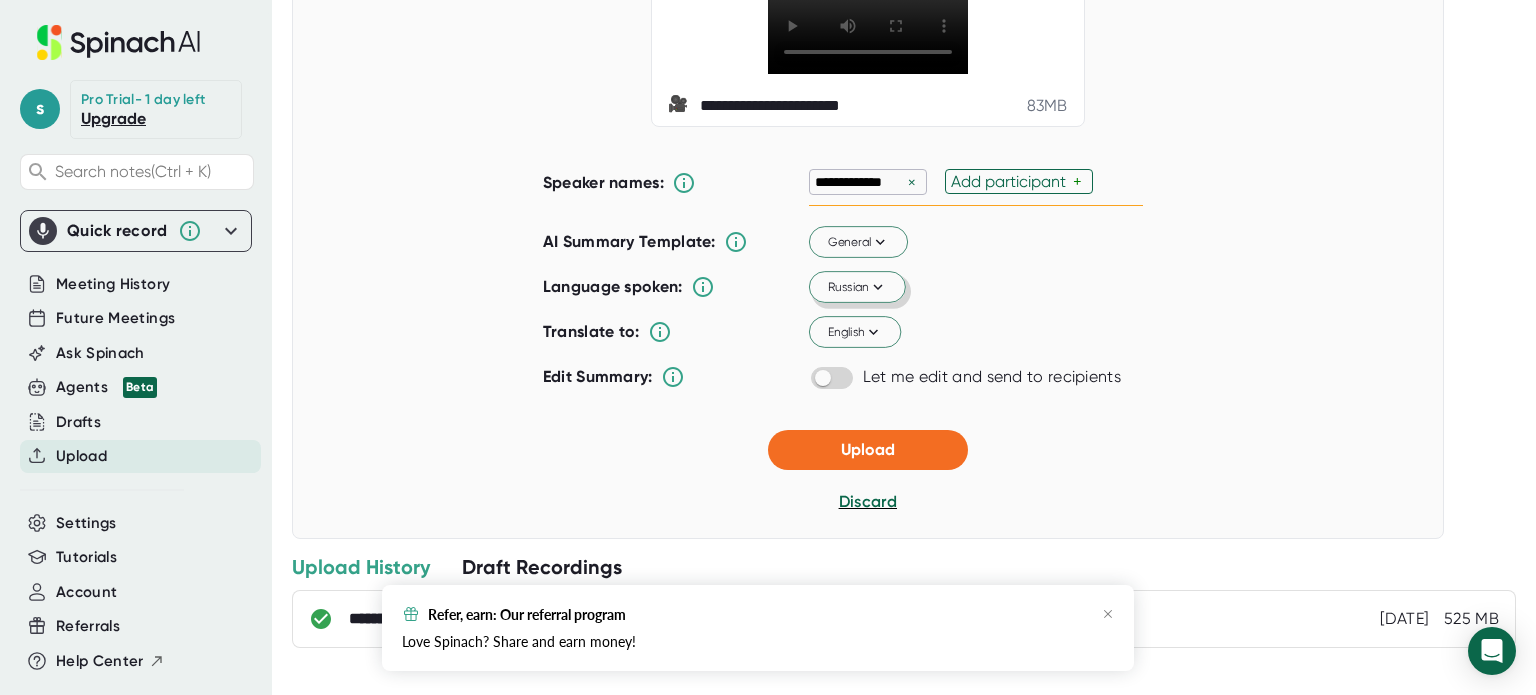 click 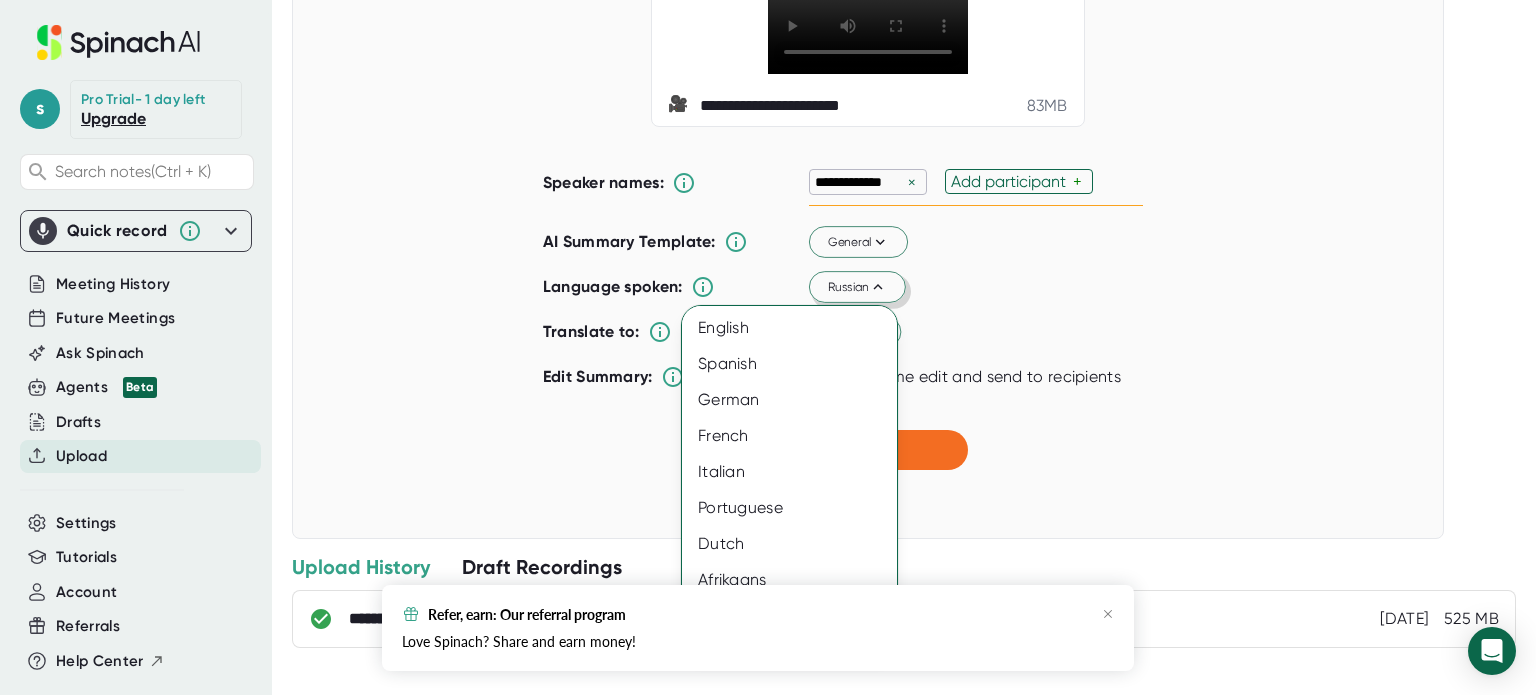 click at bounding box center (768, 347) 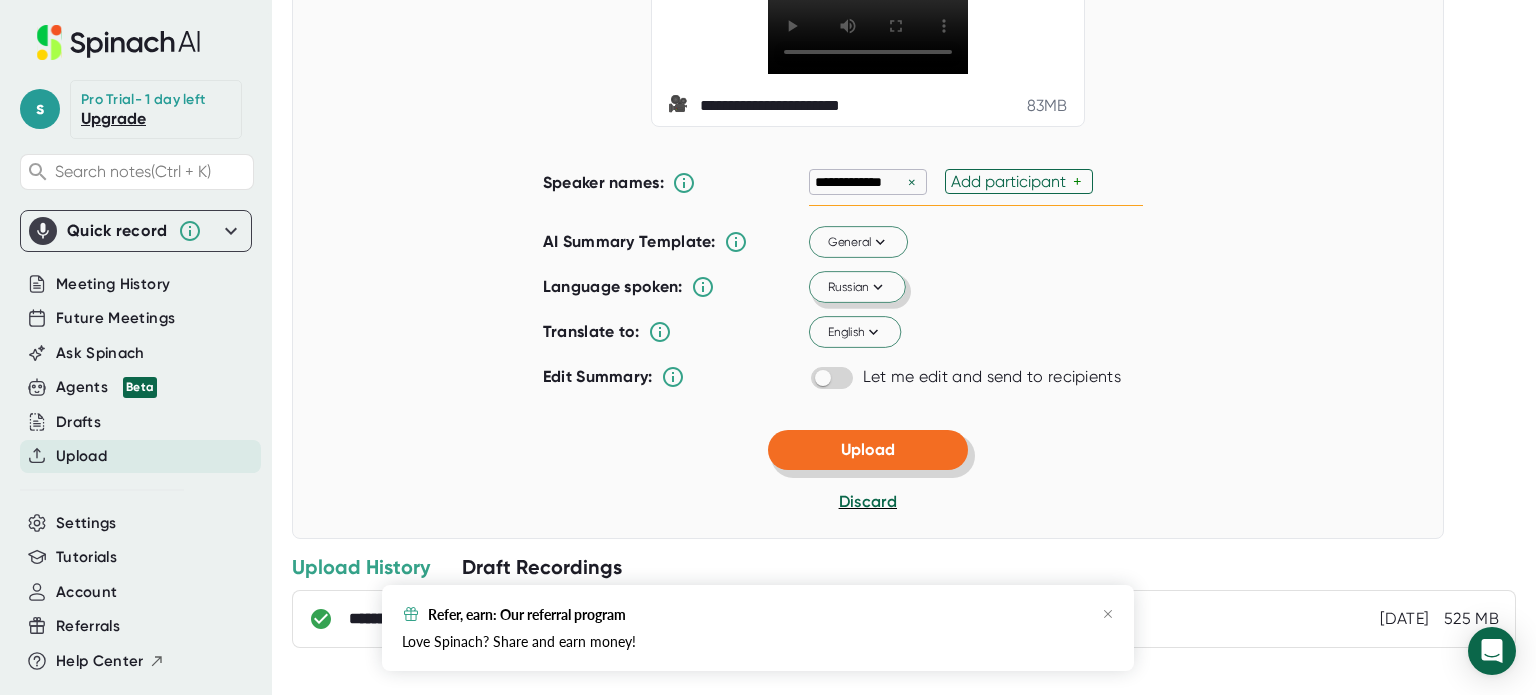 click on "Upload" at bounding box center (868, 450) 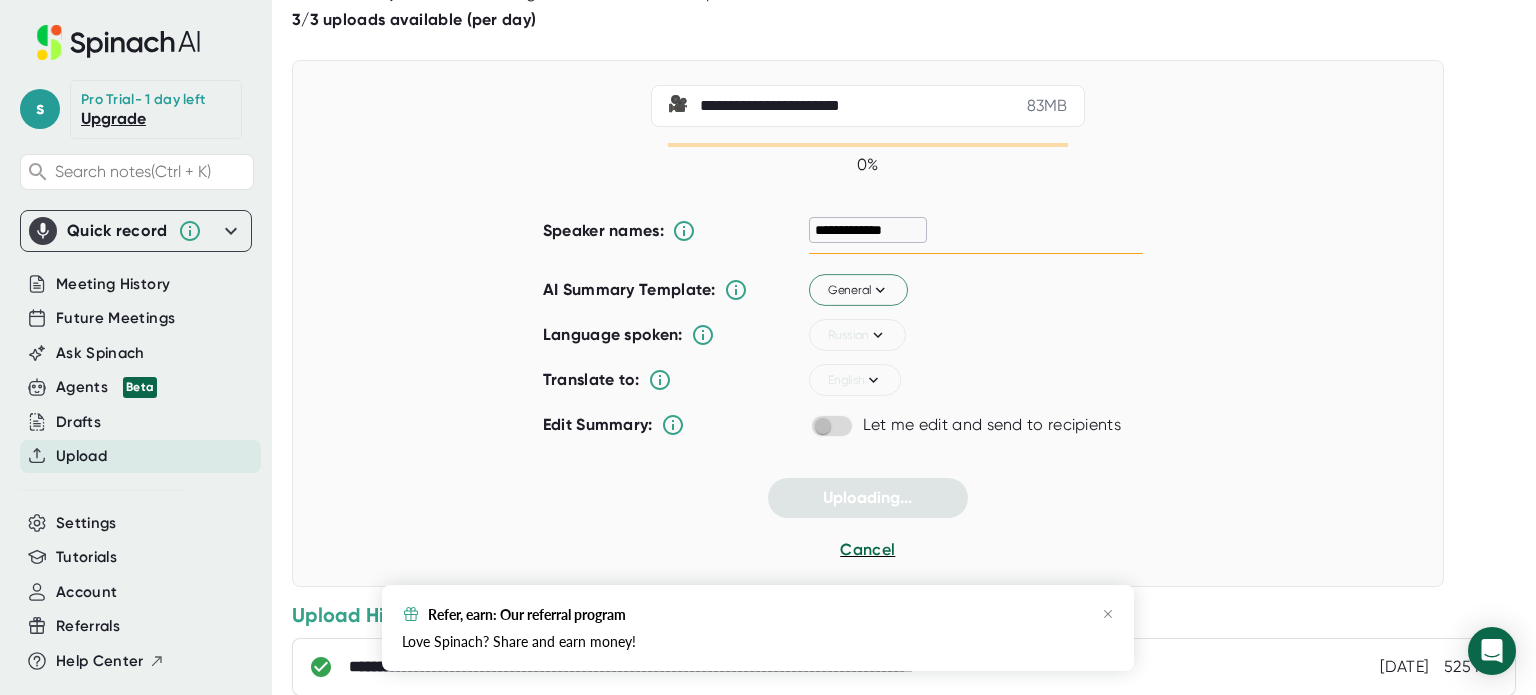 scroll, scrollTop: 0, scrollLeft: 0, axis: both 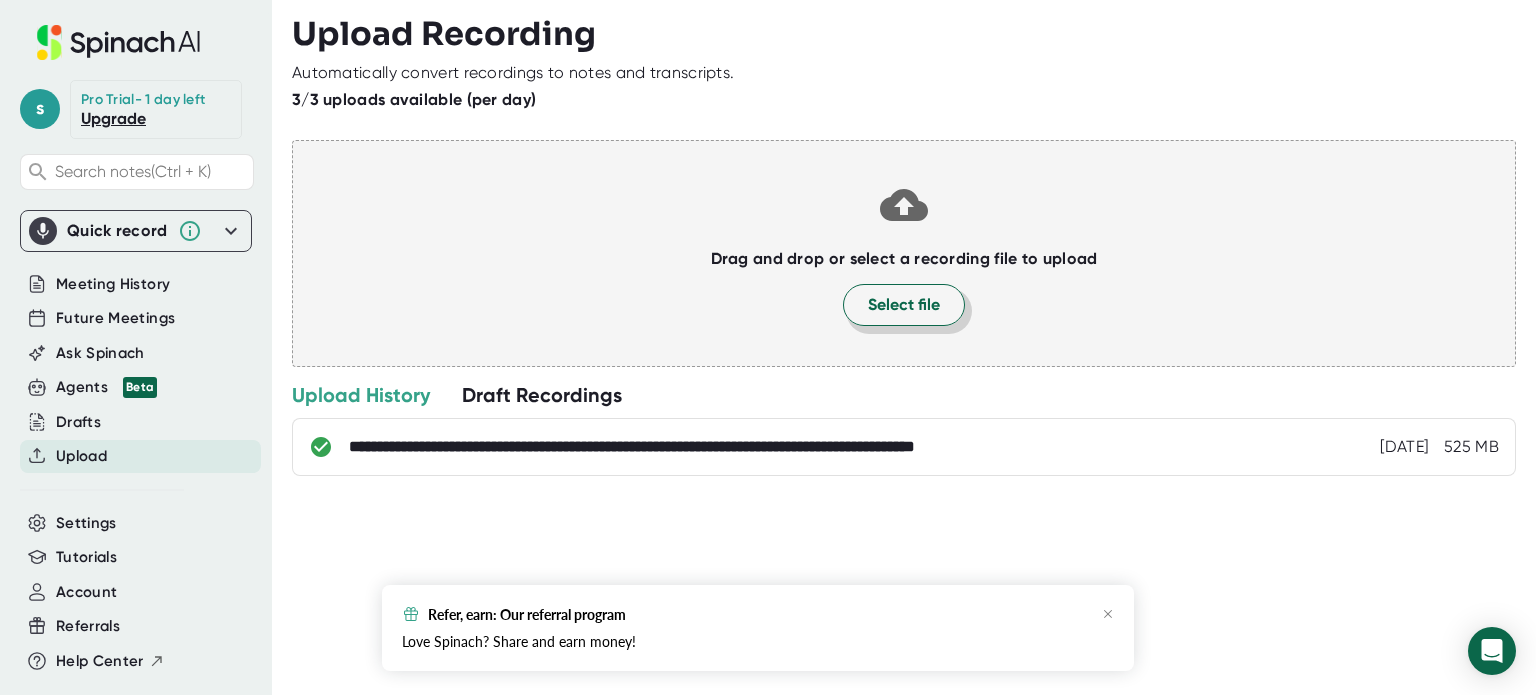 click on "Select file" at bounding box center [904, 305] 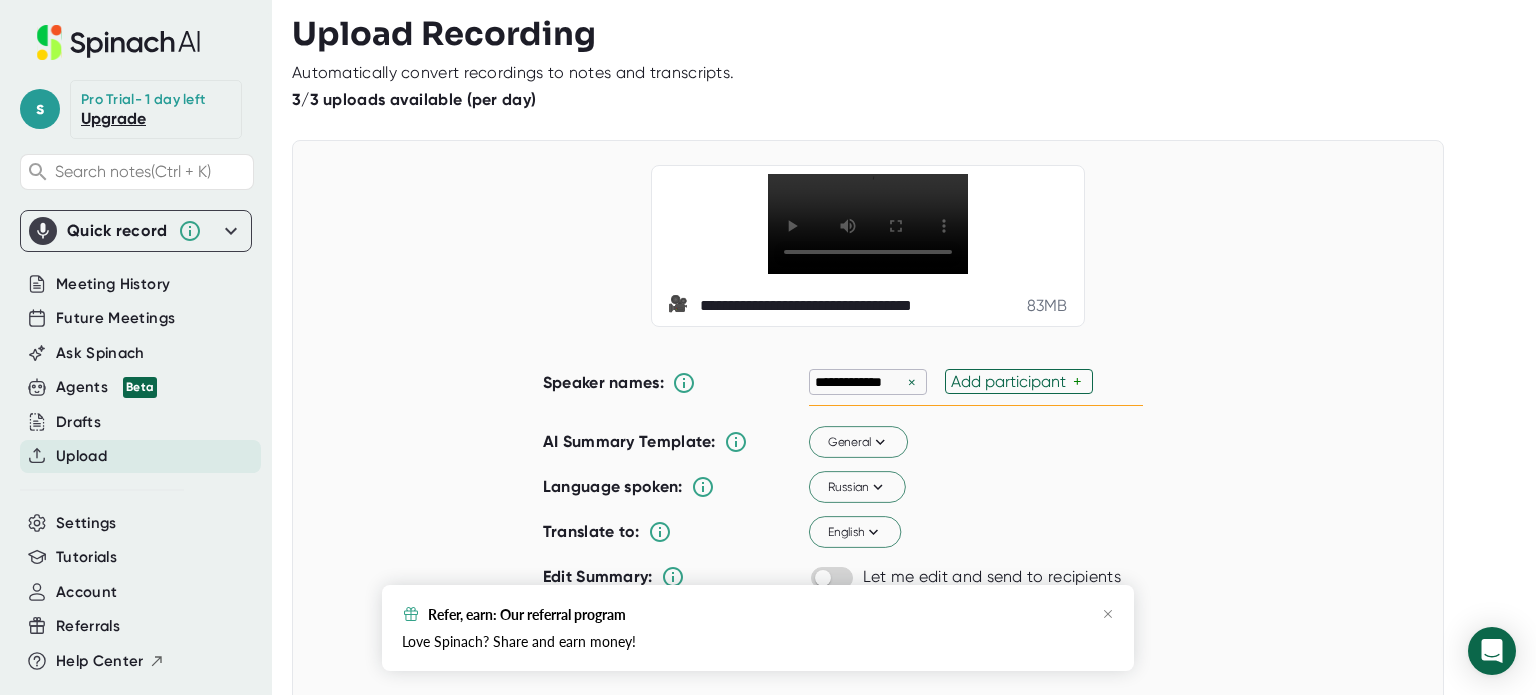 scroll, scrollTop: 200, scrollLeft: 0, axis: vertical 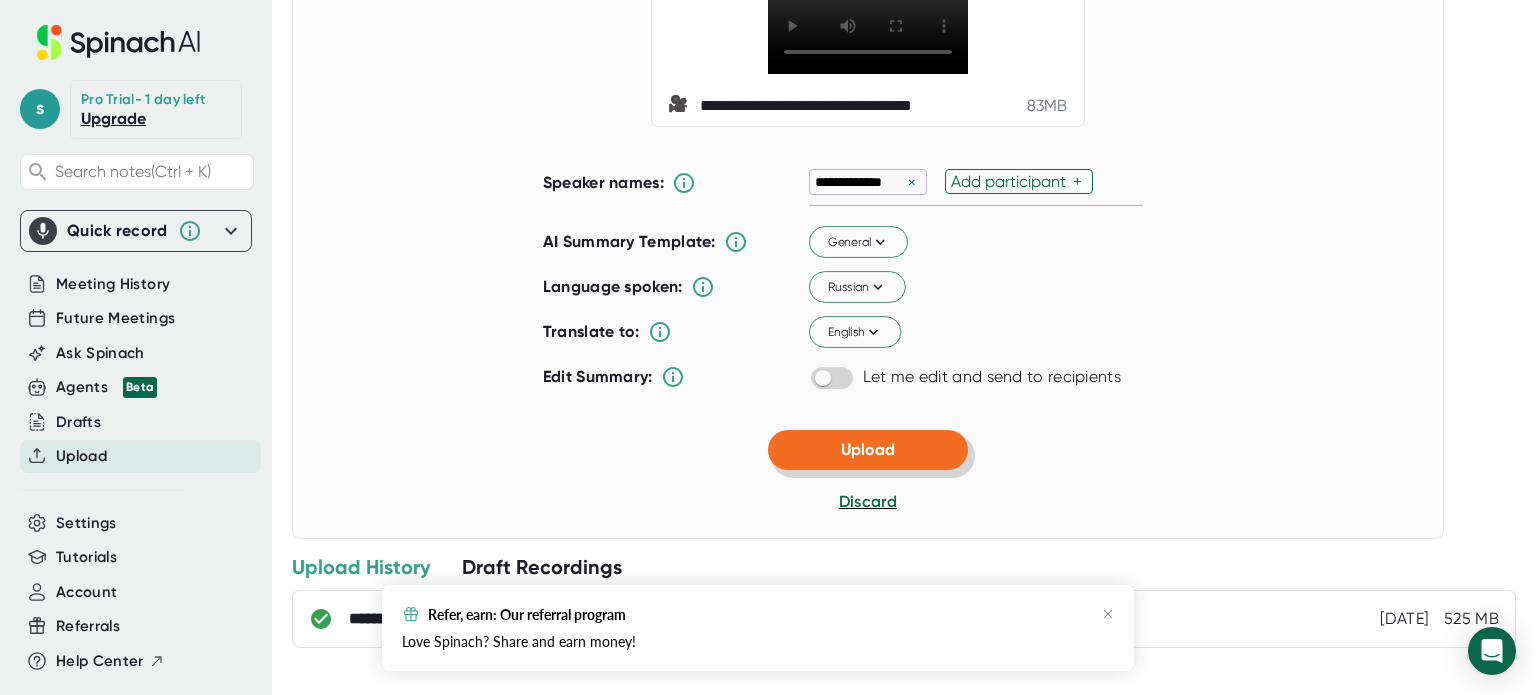 click on "Upload" at bounding box center (868, 449) 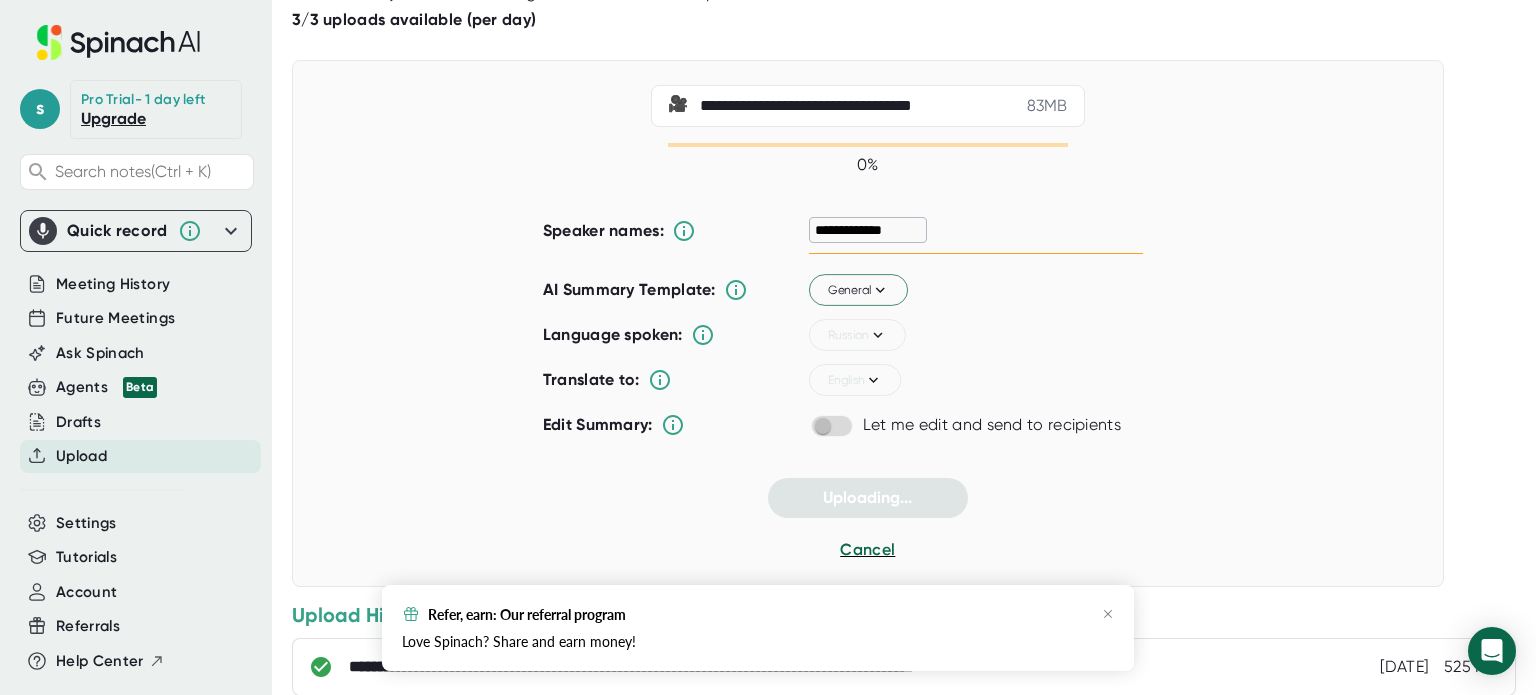scroll, scrollTop: 0, scrollLeft: 0, axis: both 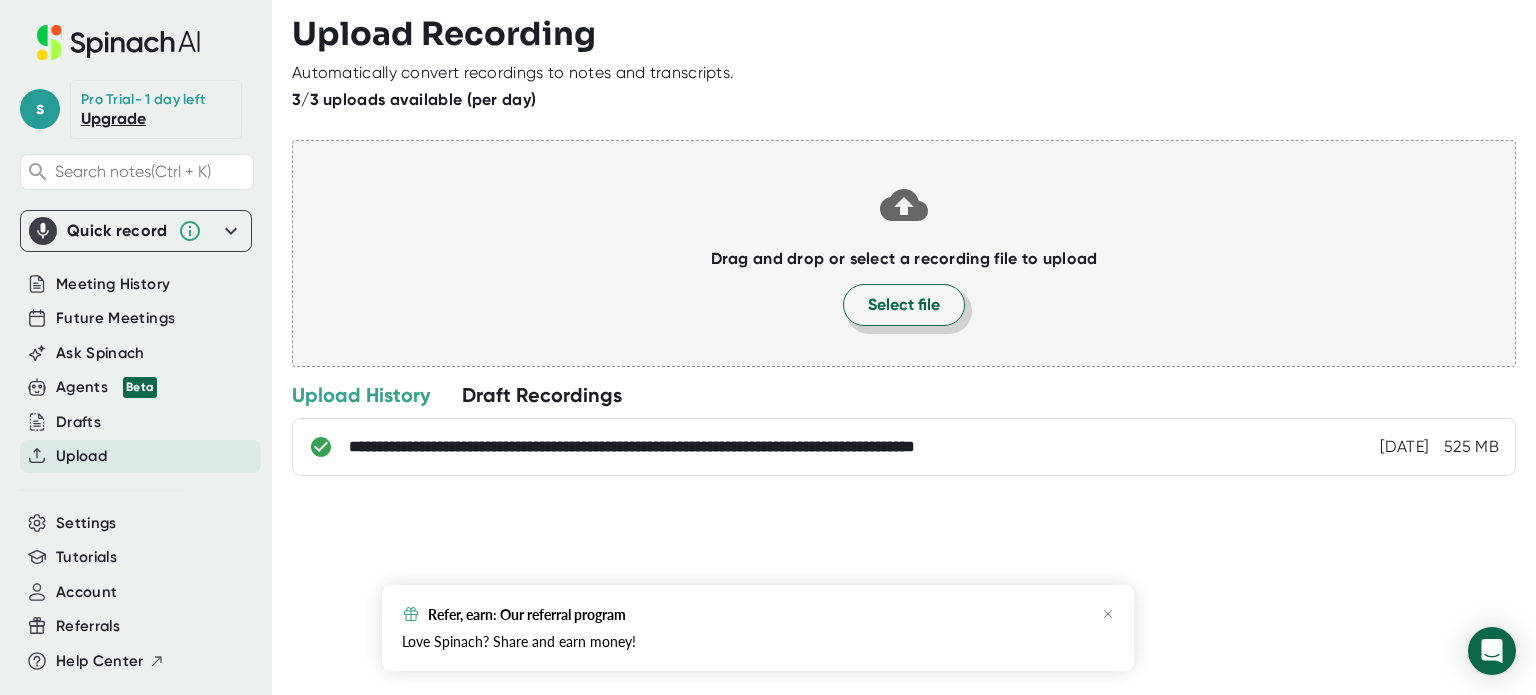 click on "Select file" at bounding box center (904, 305) 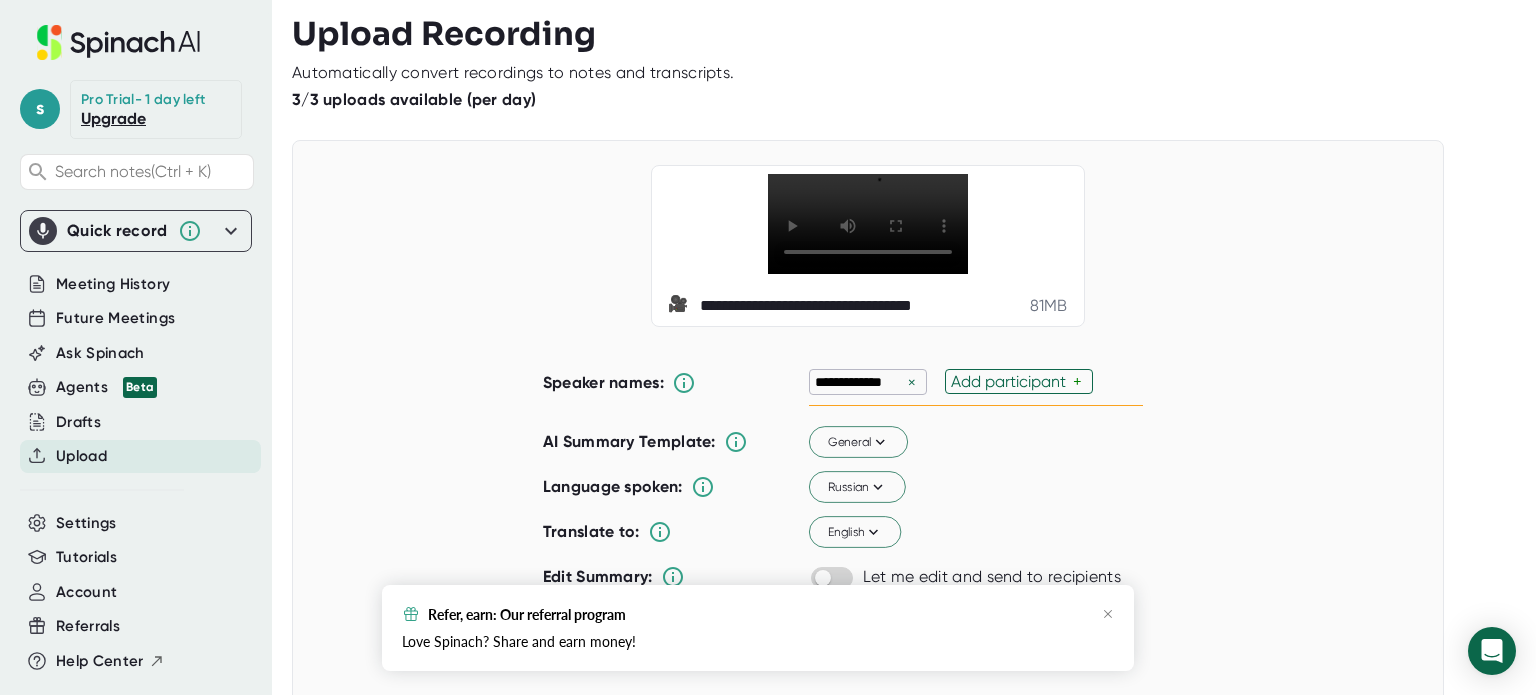 scroll, scrollTop: 200, scrollLeft: 0, axis: vertical 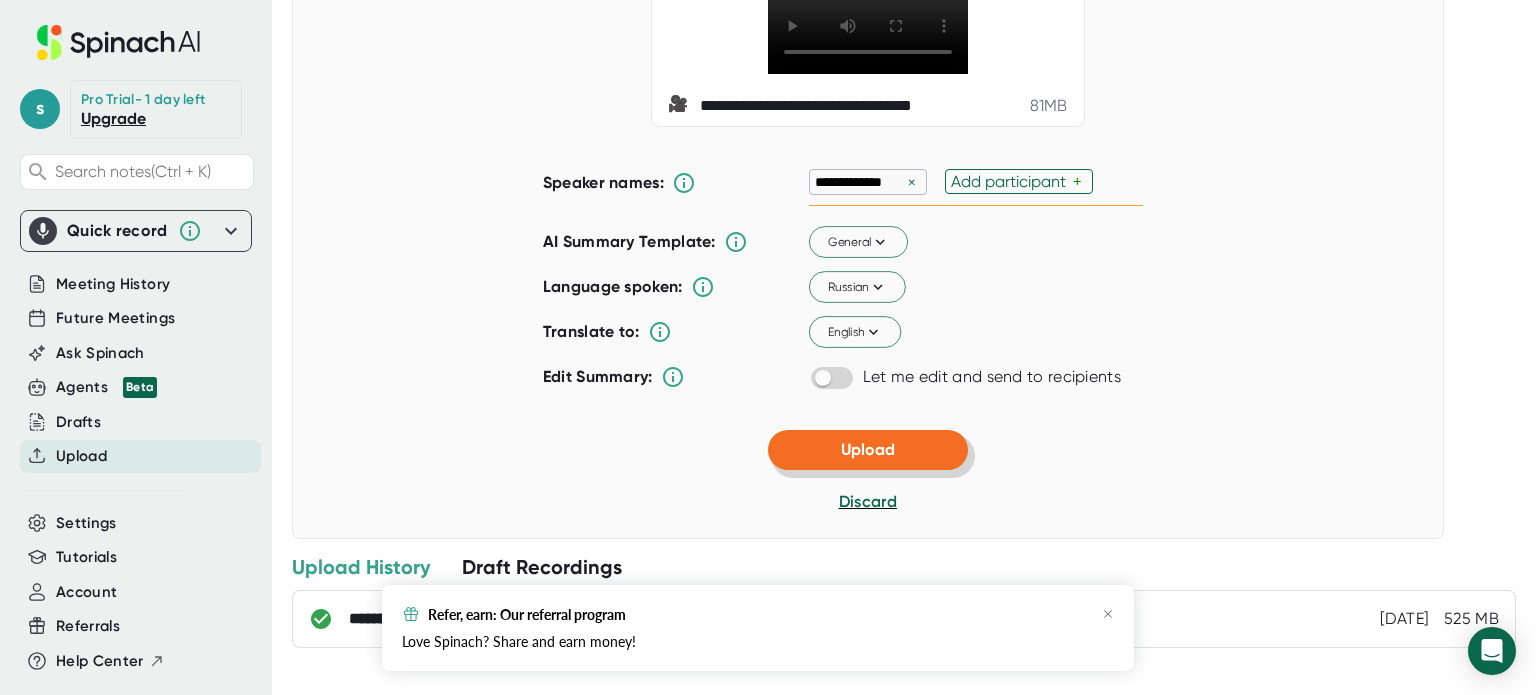 click on "Upload" at bounding box center (868, 449) 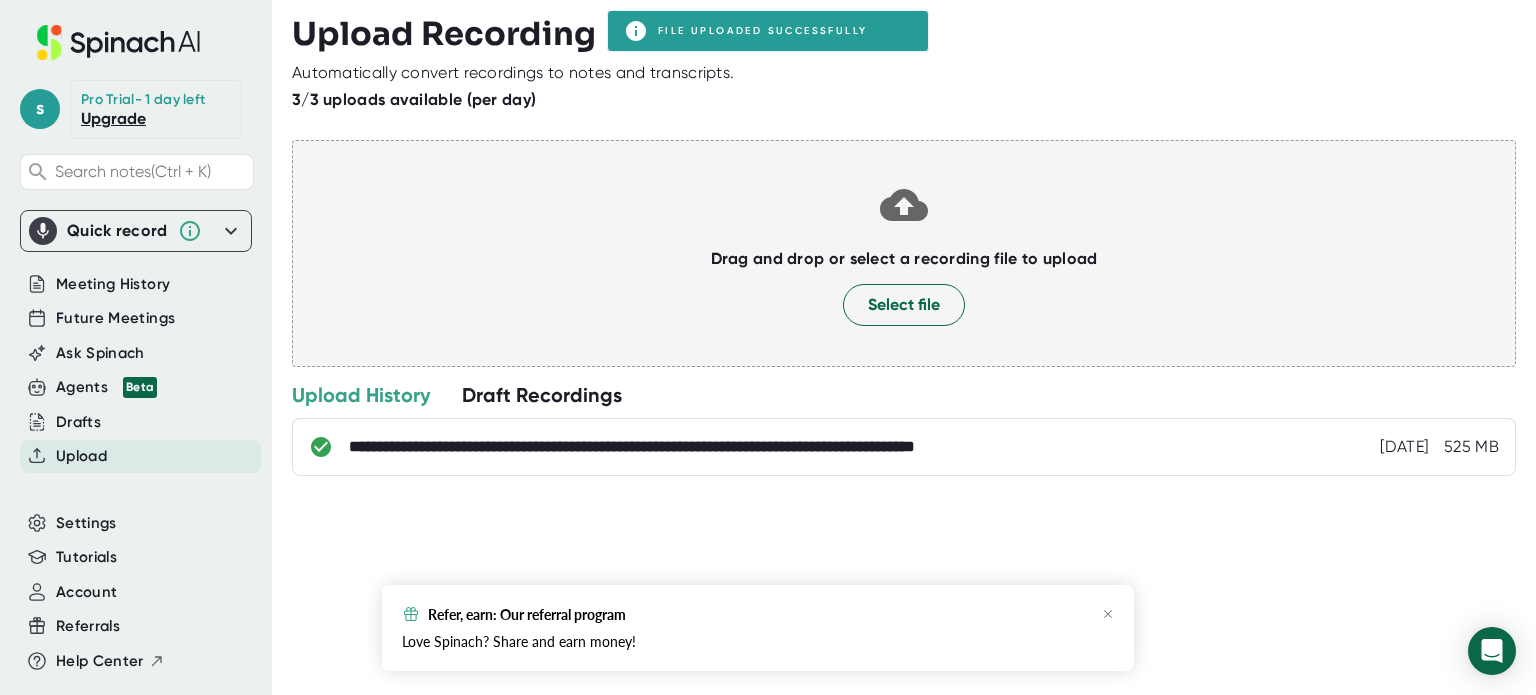 scroll, scrollTop: 0, scrollLeft: 0, axis: both 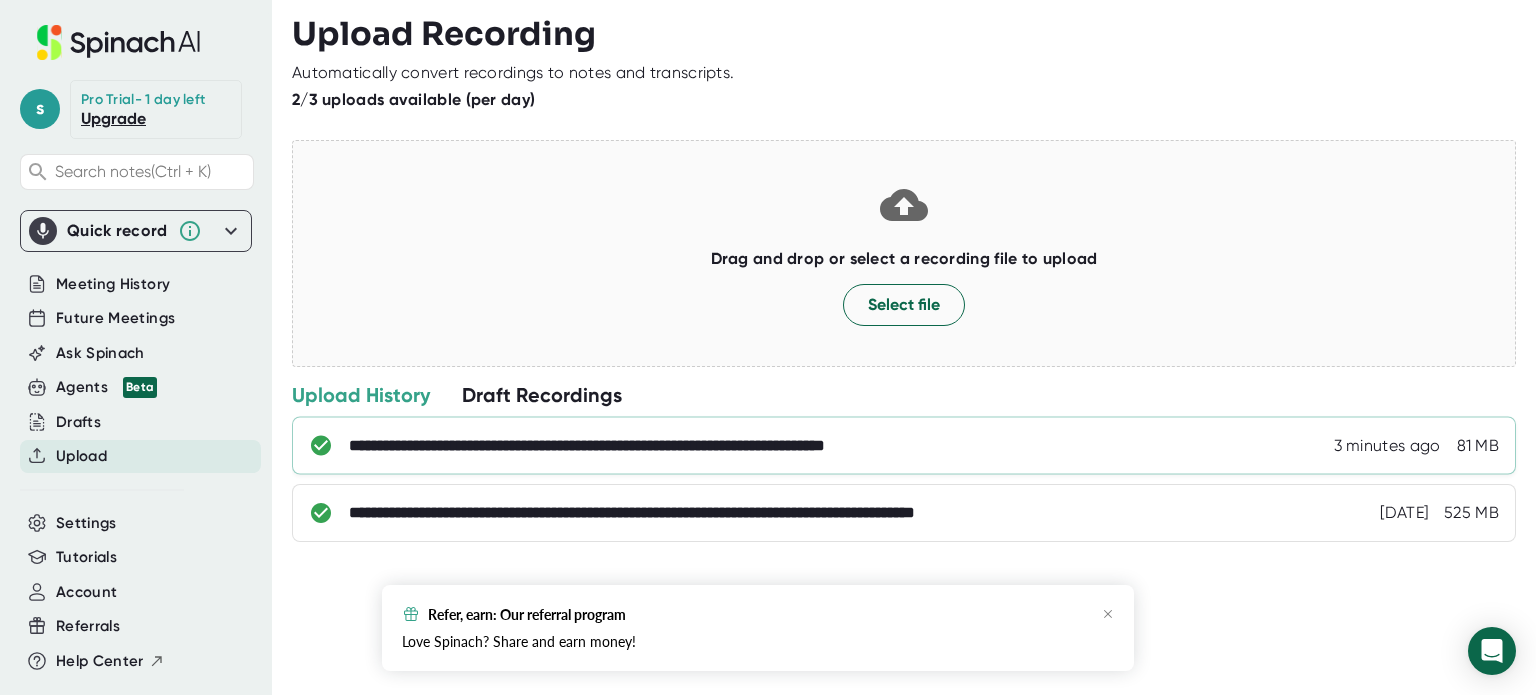 click on "**********" at bounding box center (904, 446) 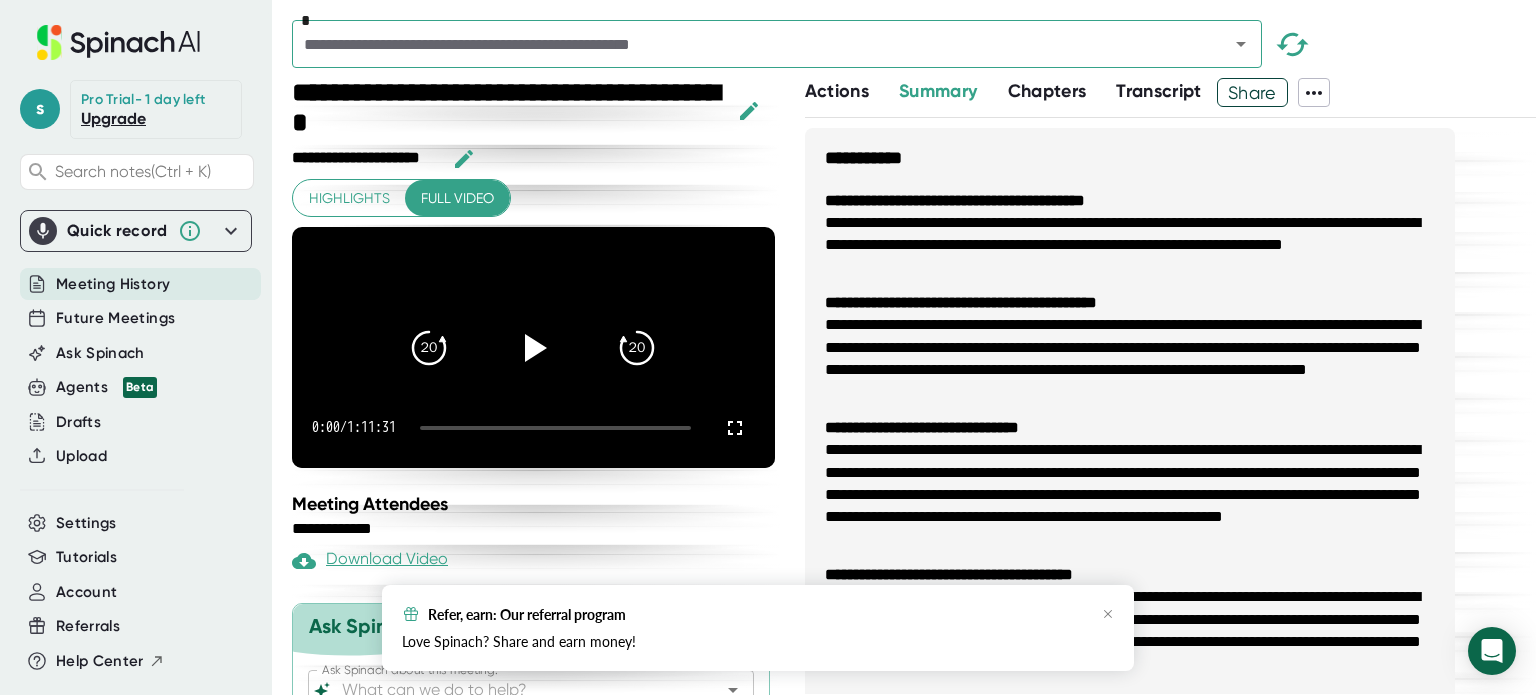 click on "Transcript" at bounding box center [1159, 91] 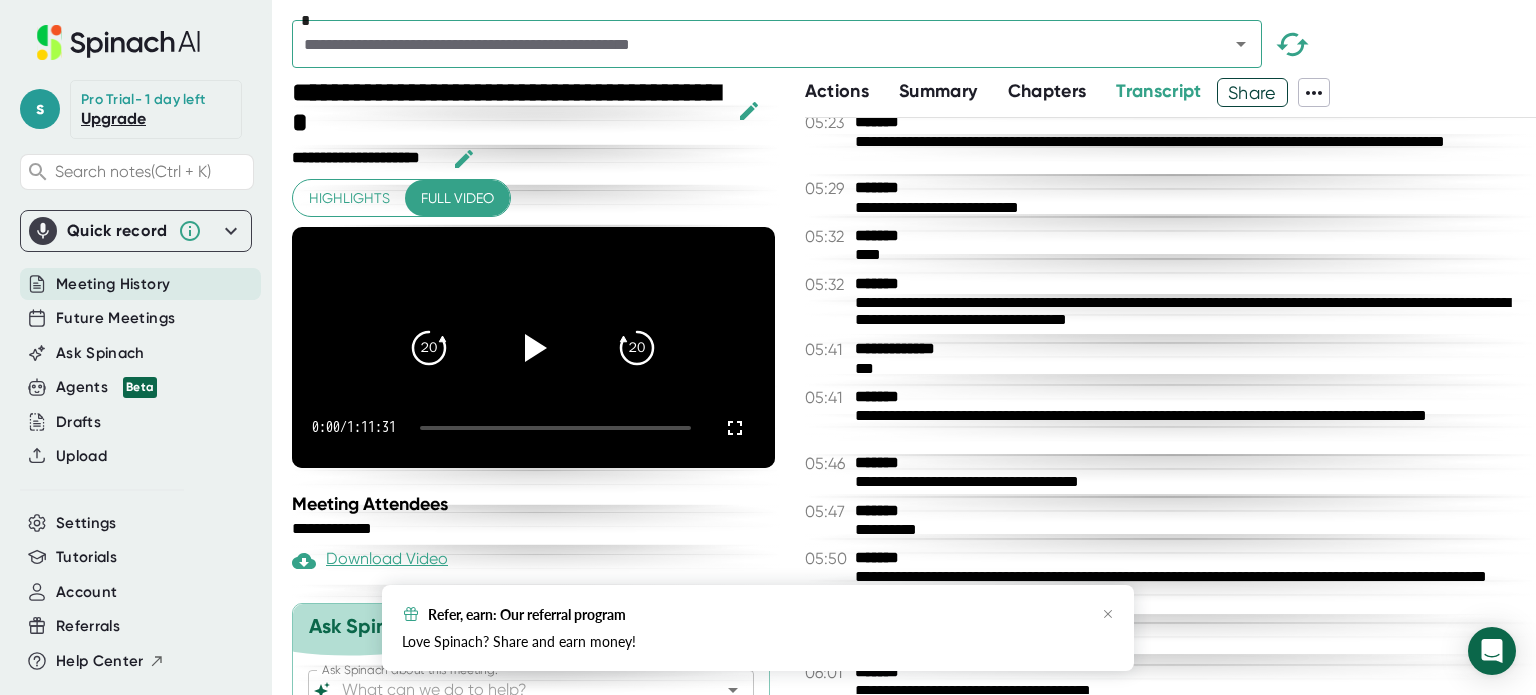 scroll, scrollTop: 3600, scrollLeft: 0, axis: vertical 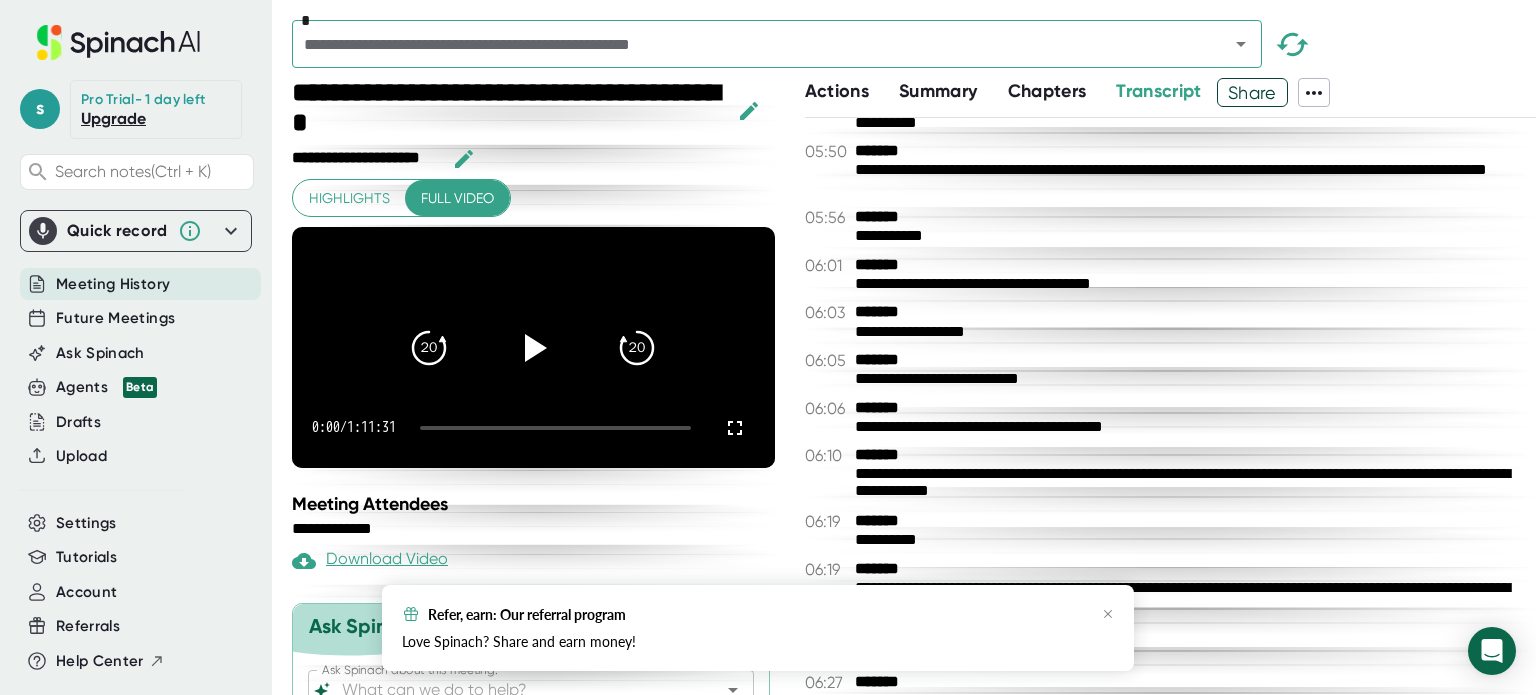 drag, startPoint x: 901, startPoint y: 254, endPoint x: 883, endPoint y: 171, distance: 84.92938 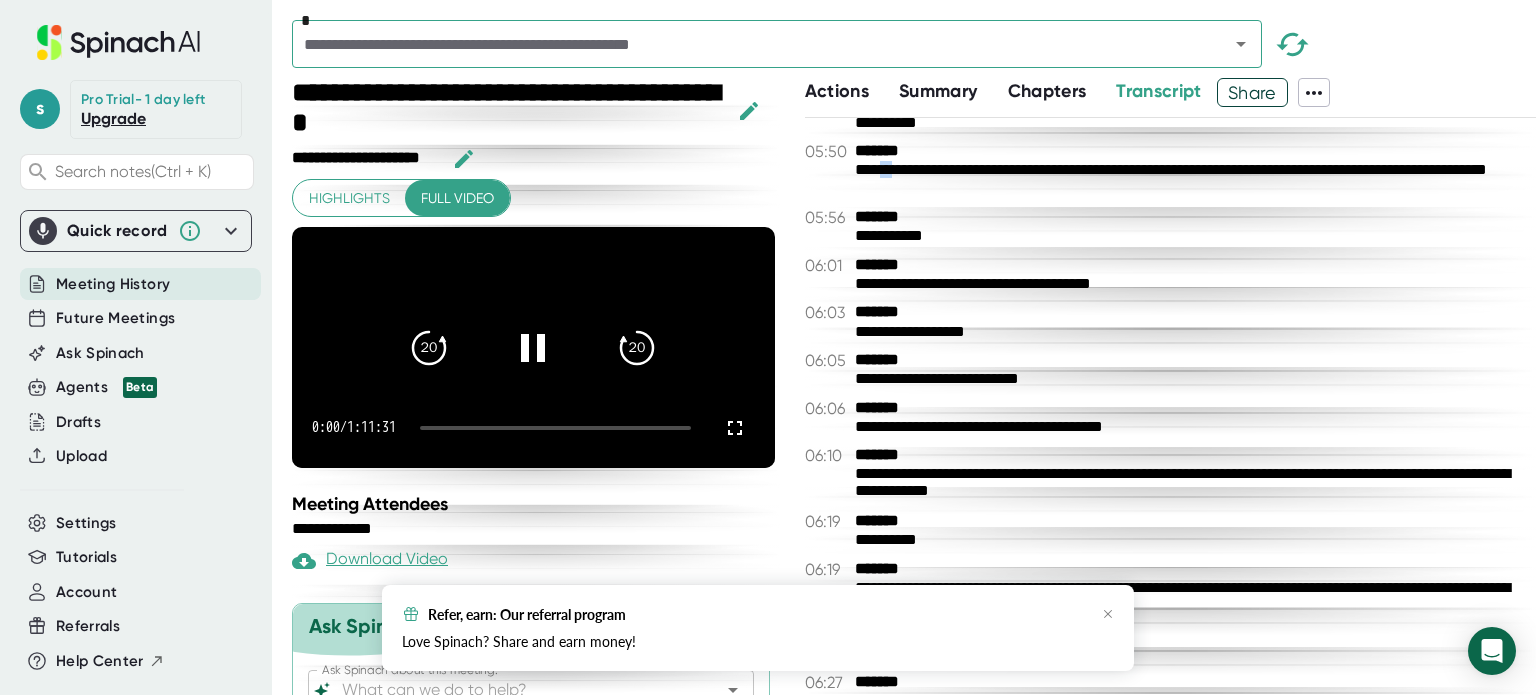 click on "**********" at bounding box center (1188, 179) 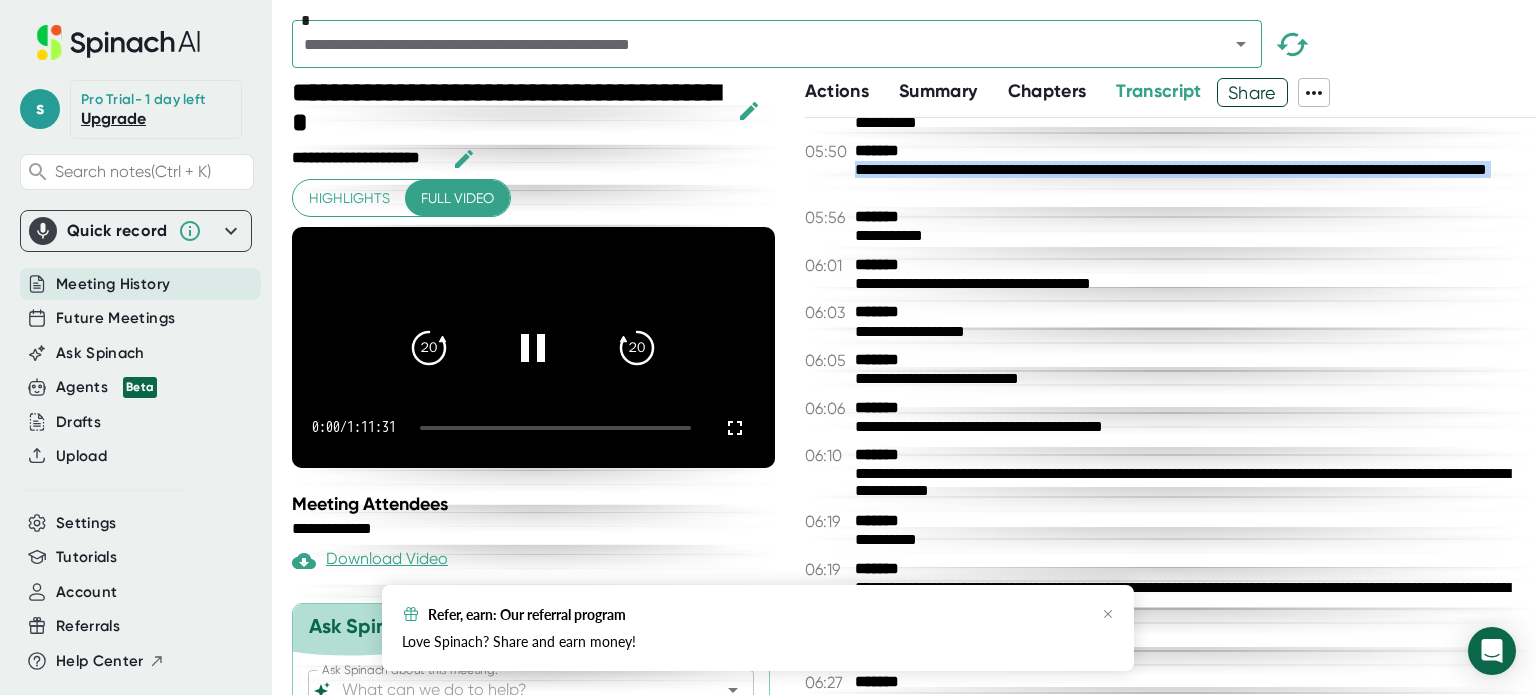 click on "**********" at bounding box center (1188, 179) 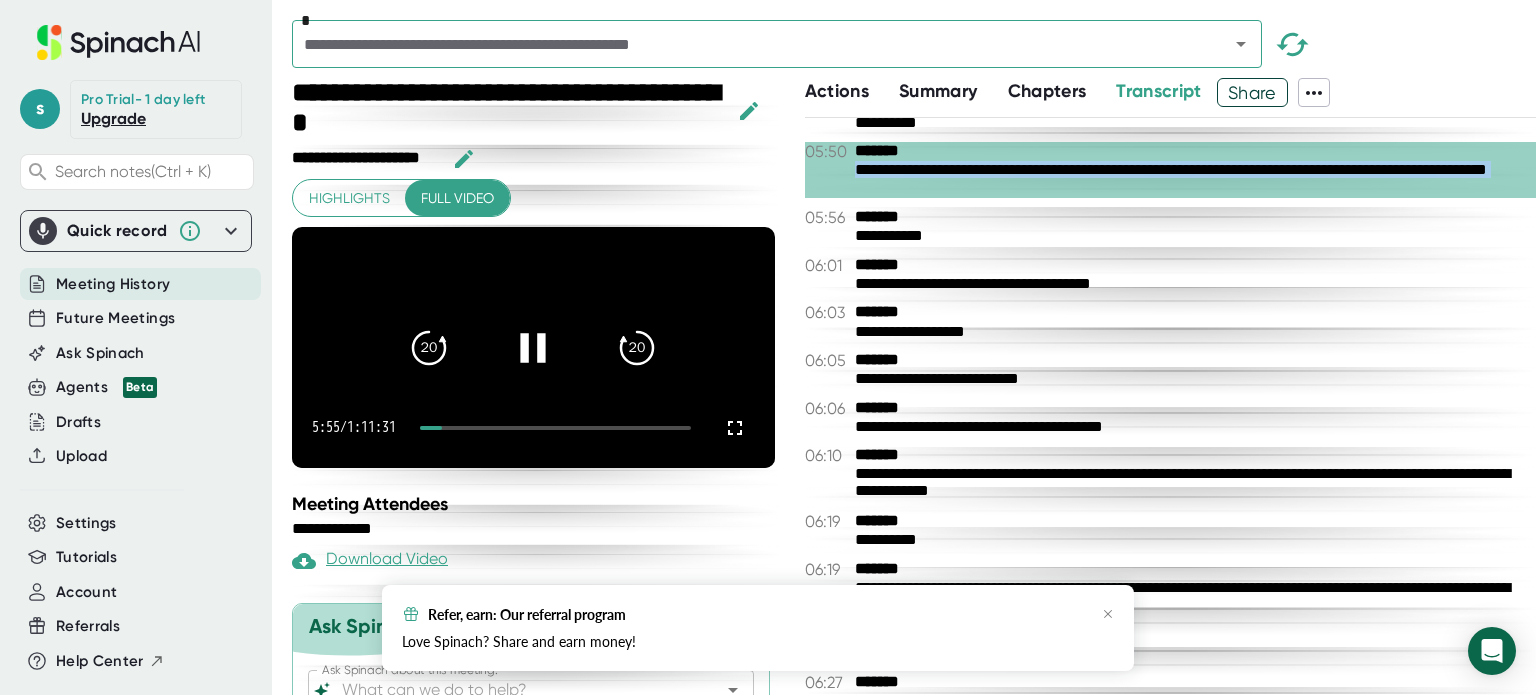 click 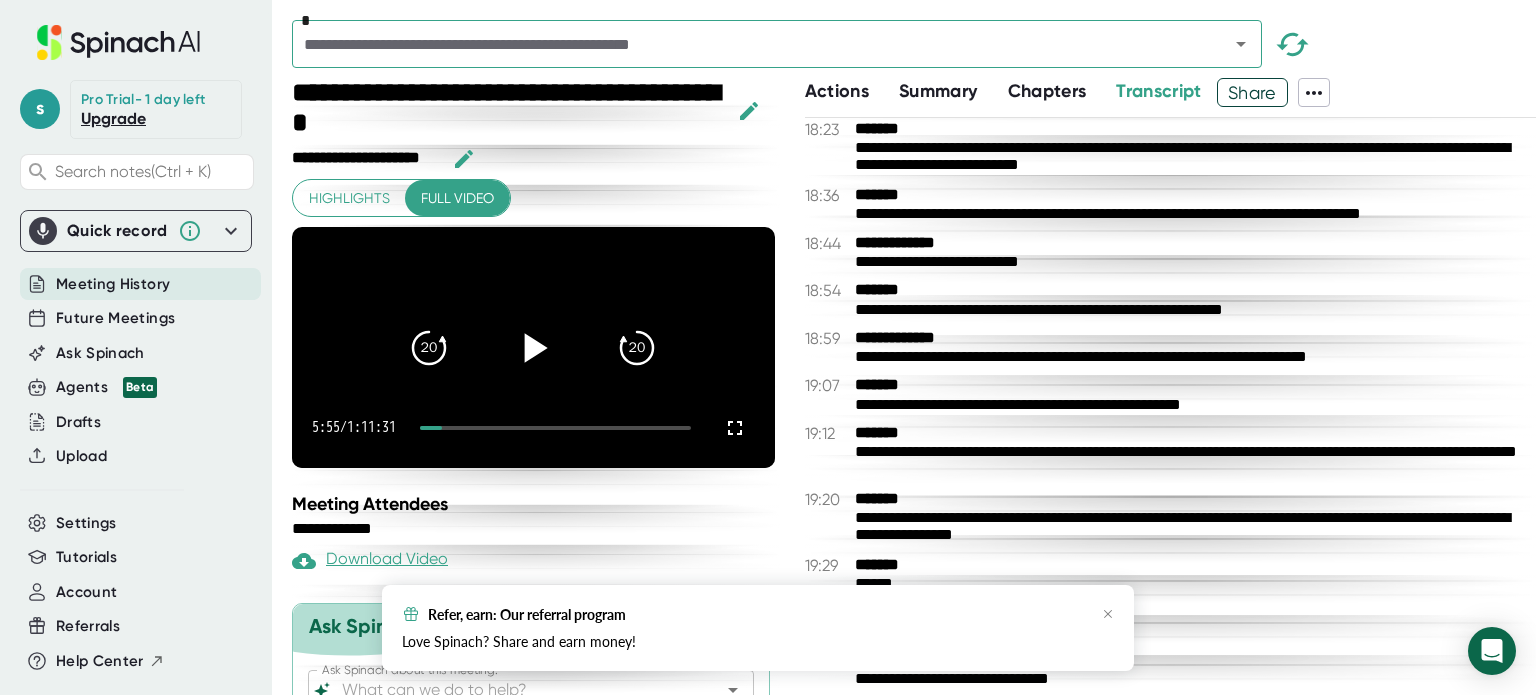 scroll, scrollTop: 11800, scrollLeft: 0, axis: vertical 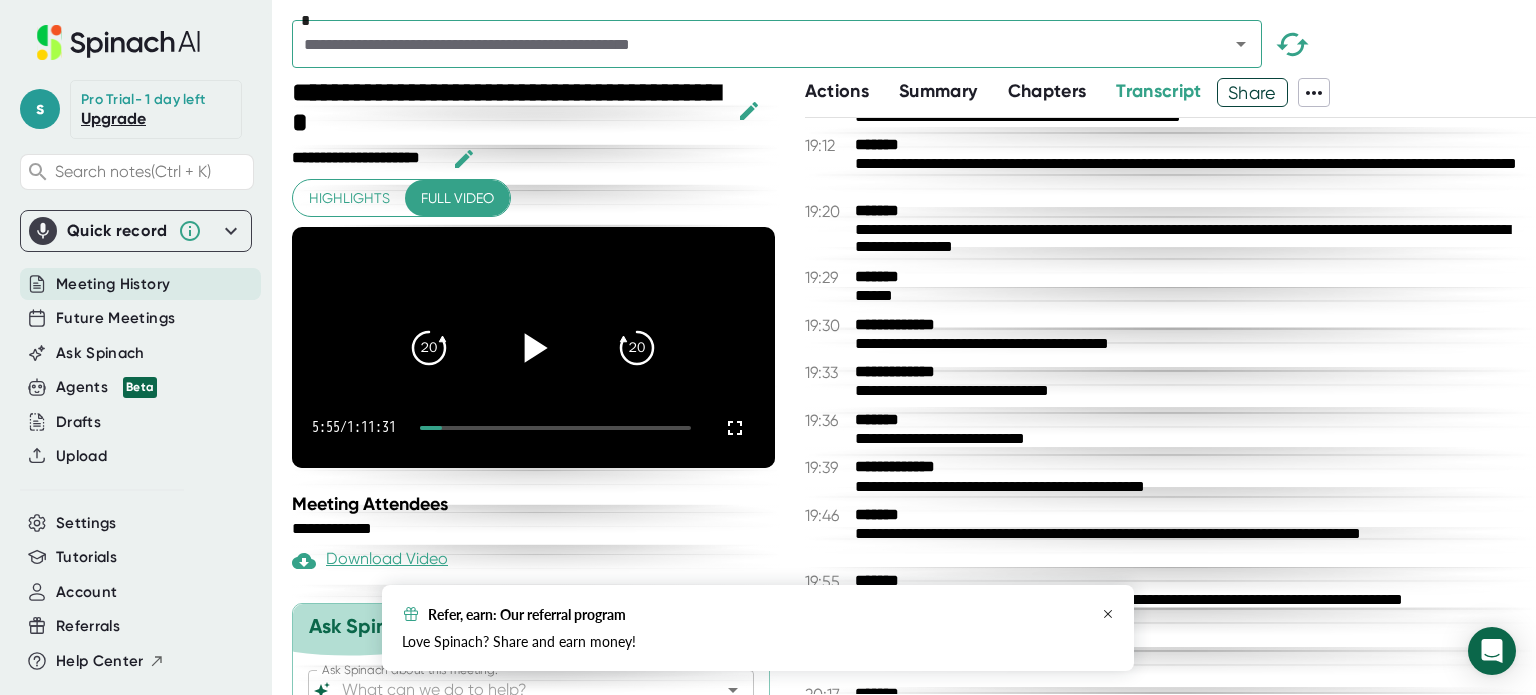click 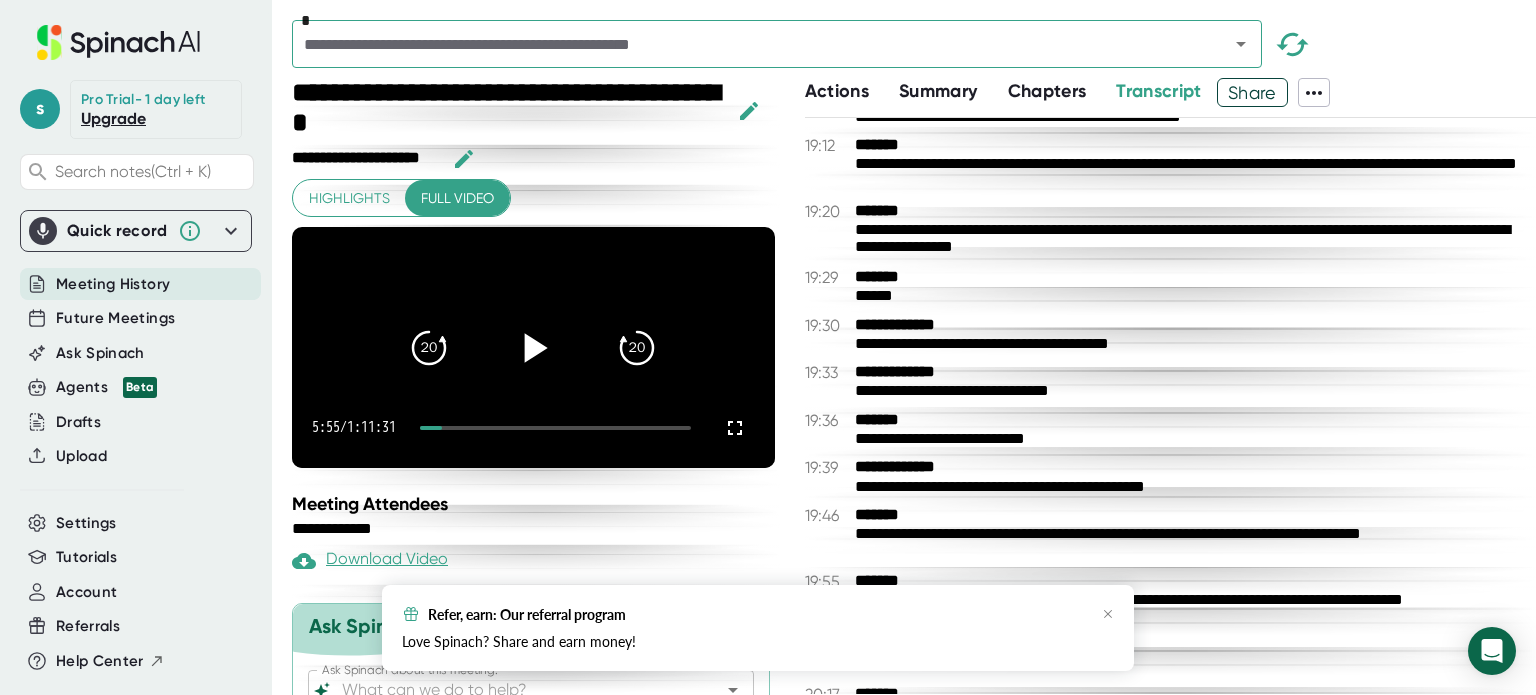 click on "Refer, earn: Our referral program Love Spinach? Share and earn money!" at bounding box center [758, 628] 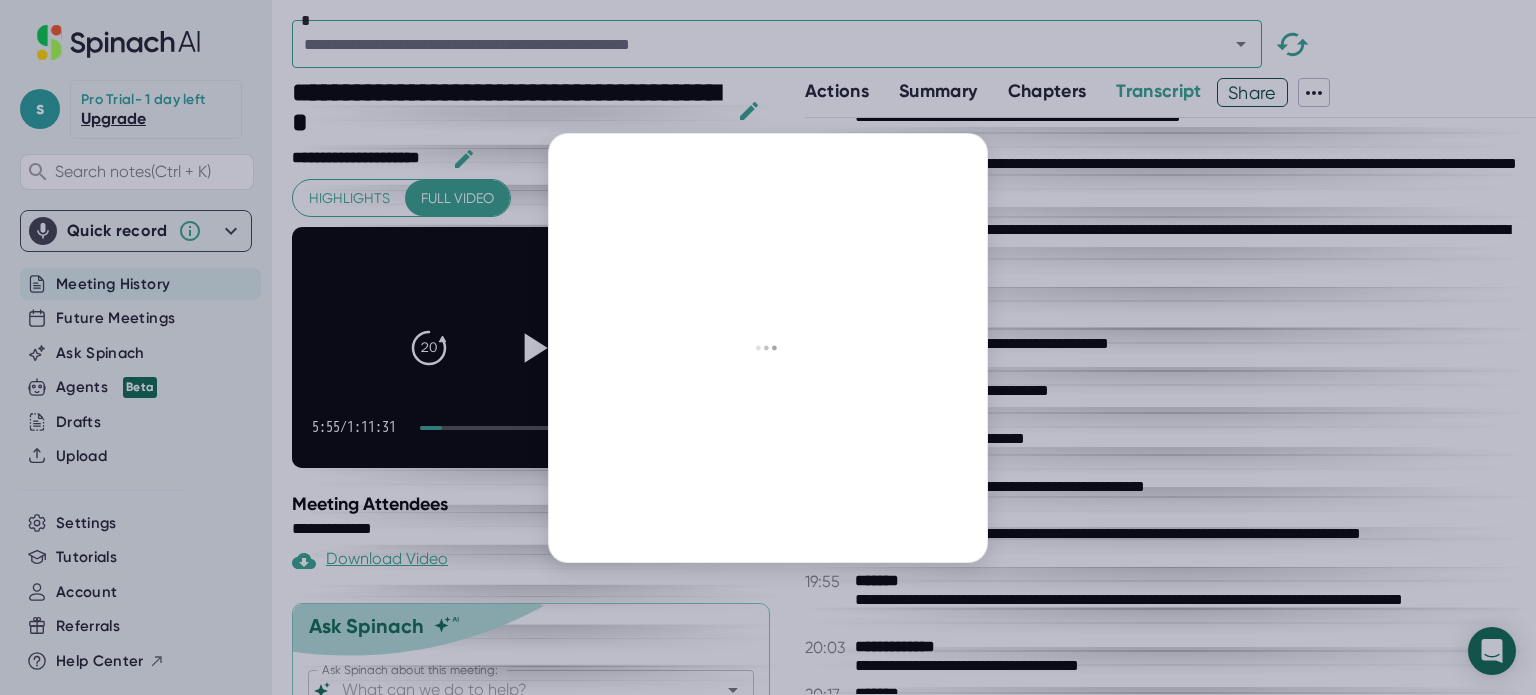 click at bounding box center (768, 347) 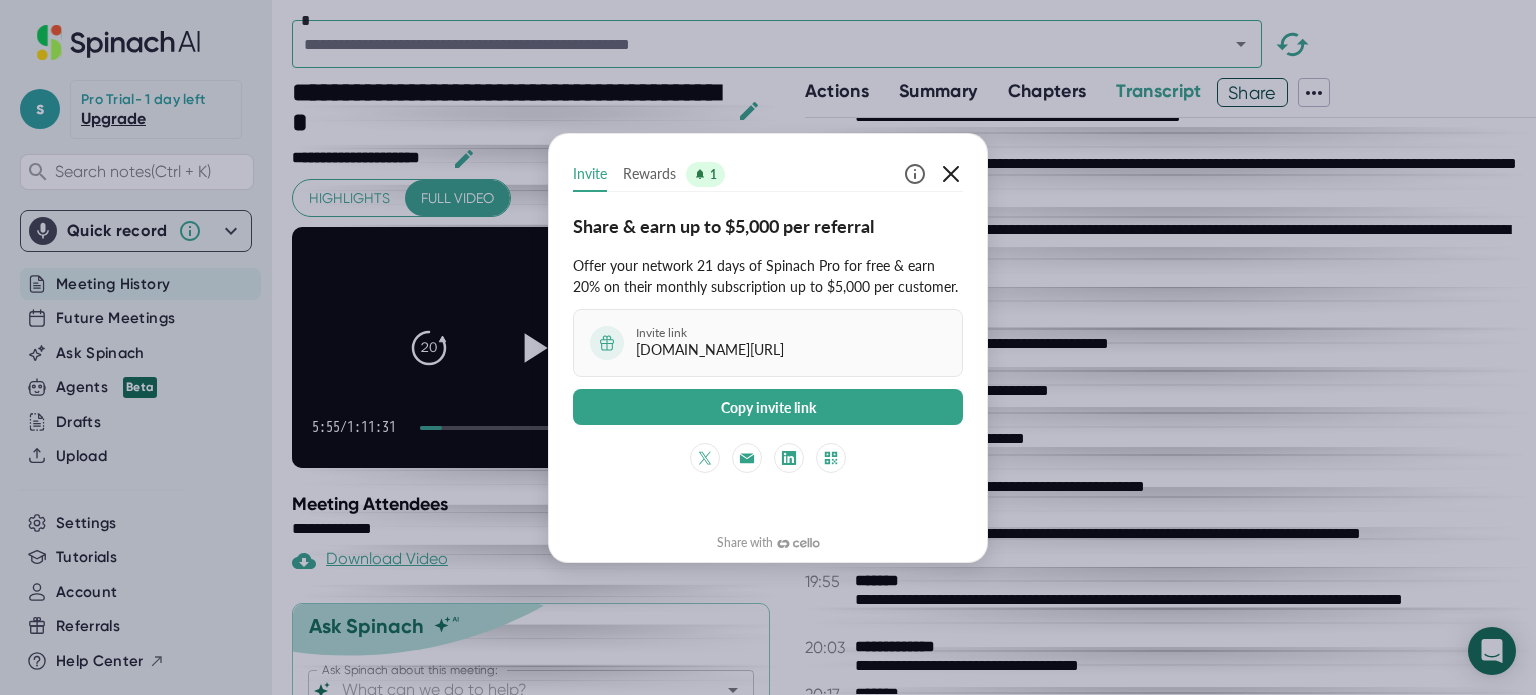 click 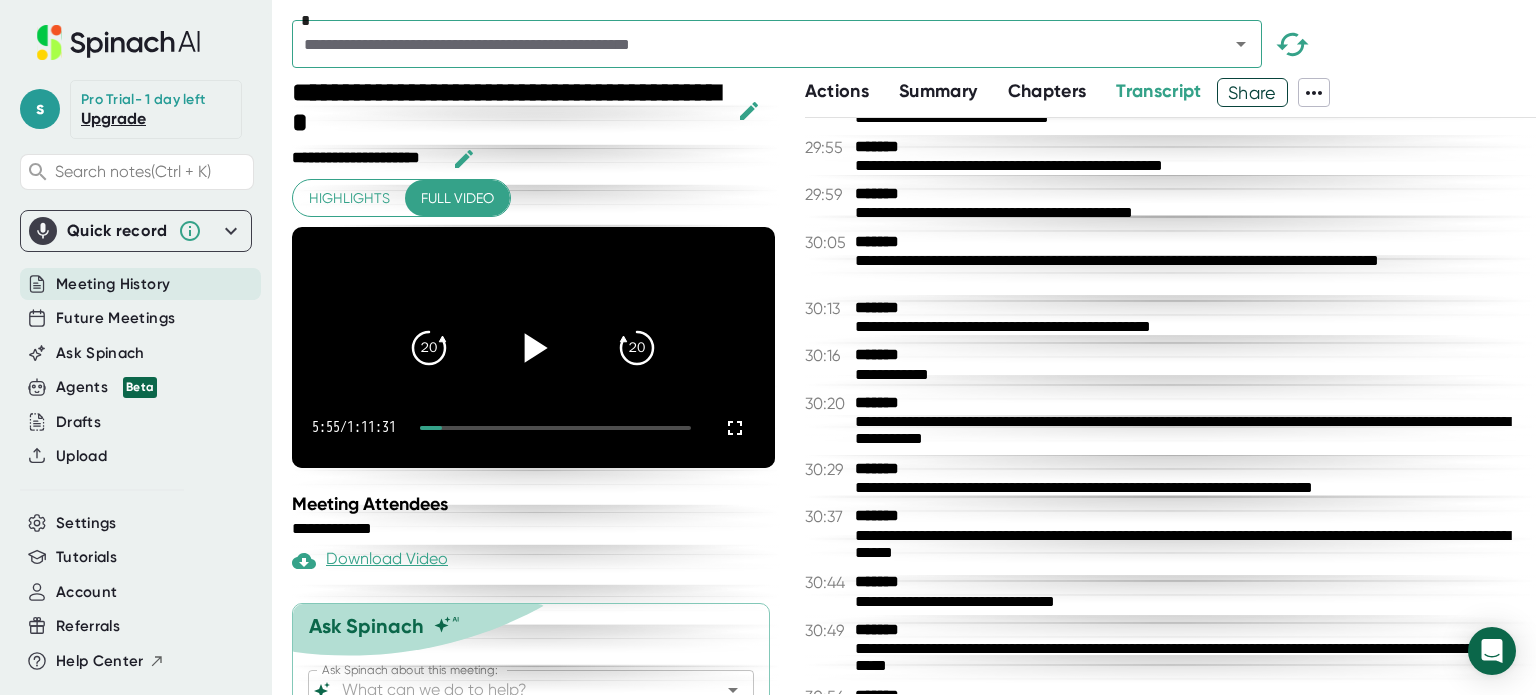 scroll, scrollTop: 18500, scrollLeft: 0, axis: vertical 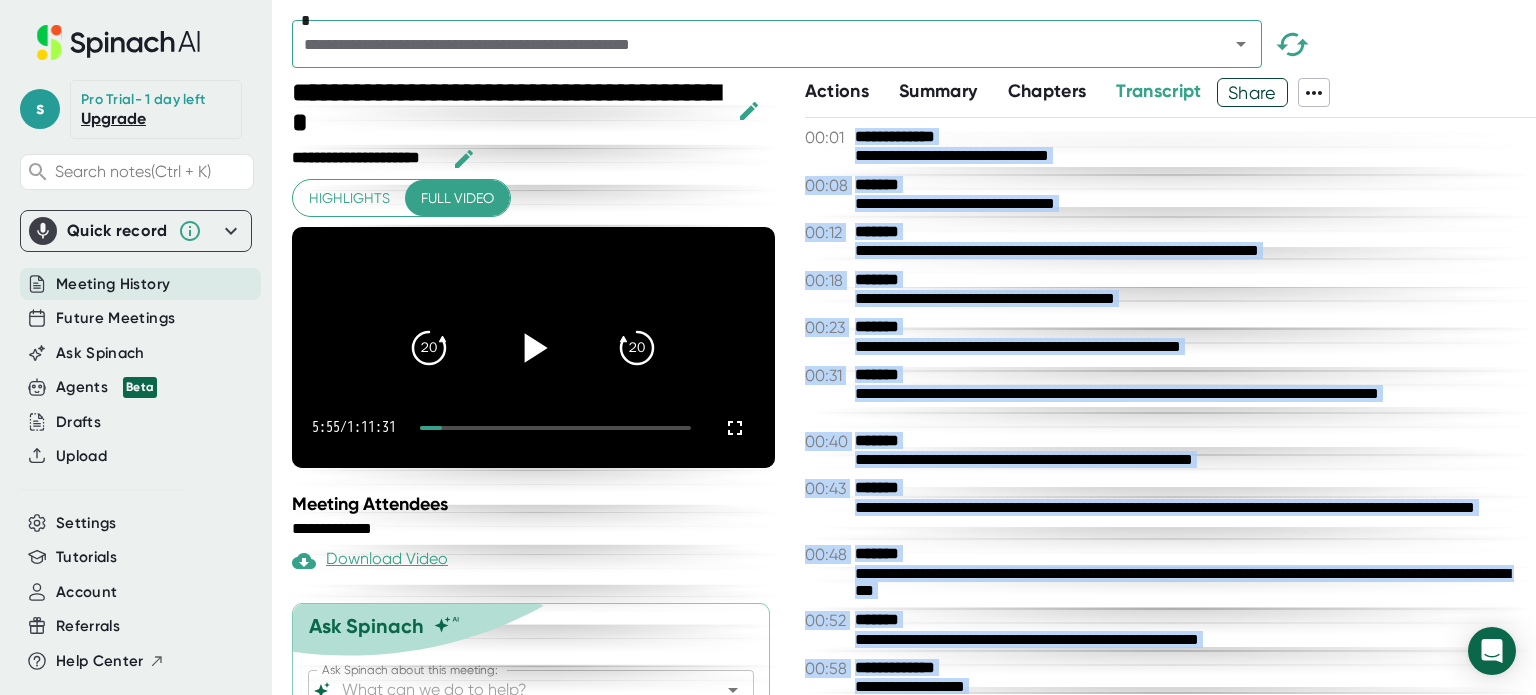 drag, startPoint x: 953, startPoint y: 654, endPoint x: 843, endPoint y: 120, distance: 545.2119 